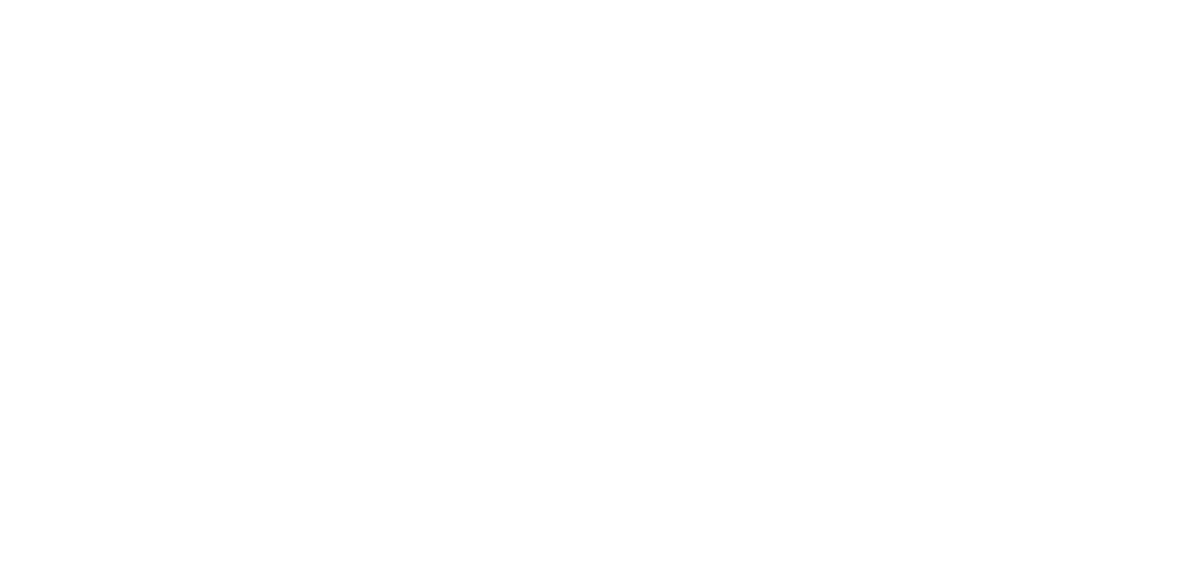 scroll, scrollTop: 0, scrollLeft: 0, axis: both 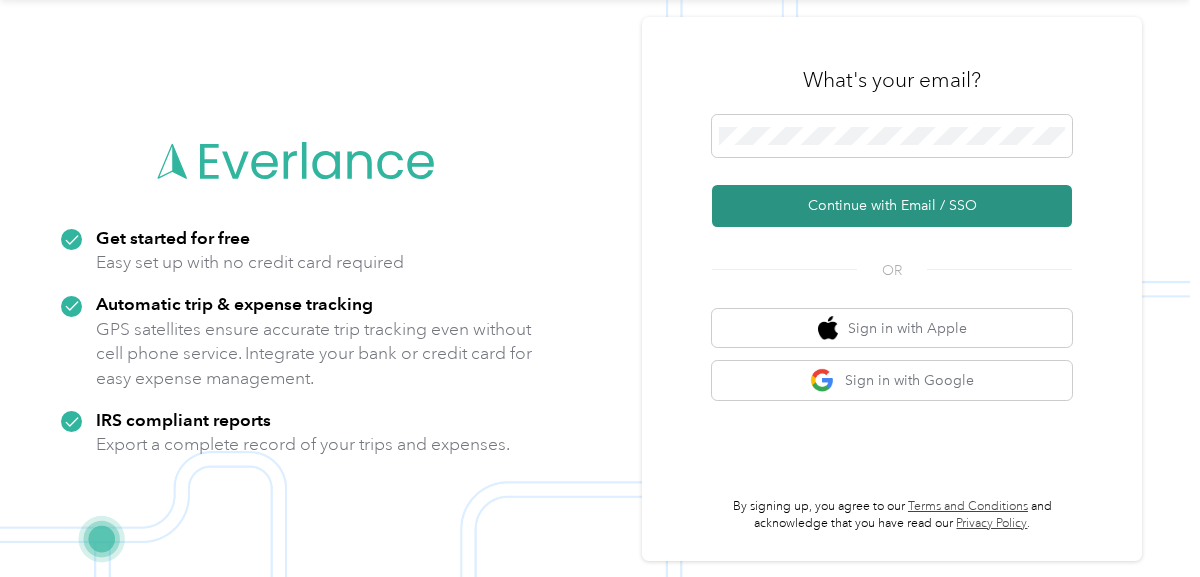 click on "Continue with Email / SSO" at bounding box center [892, 206] 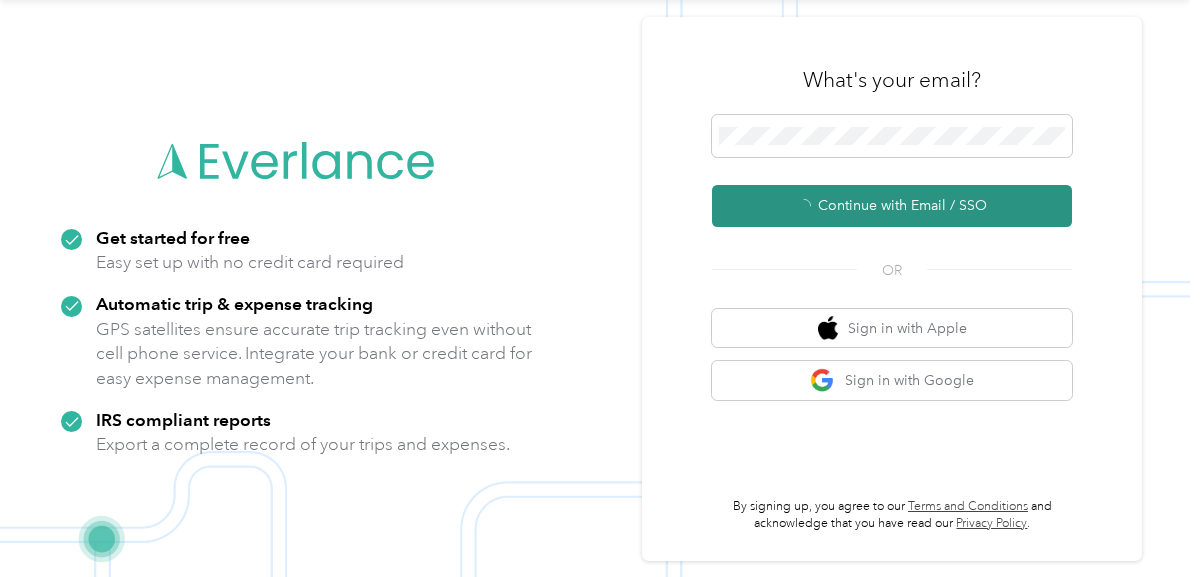 click on "Continue with Email / SSO" at bounding box center (892, 206) 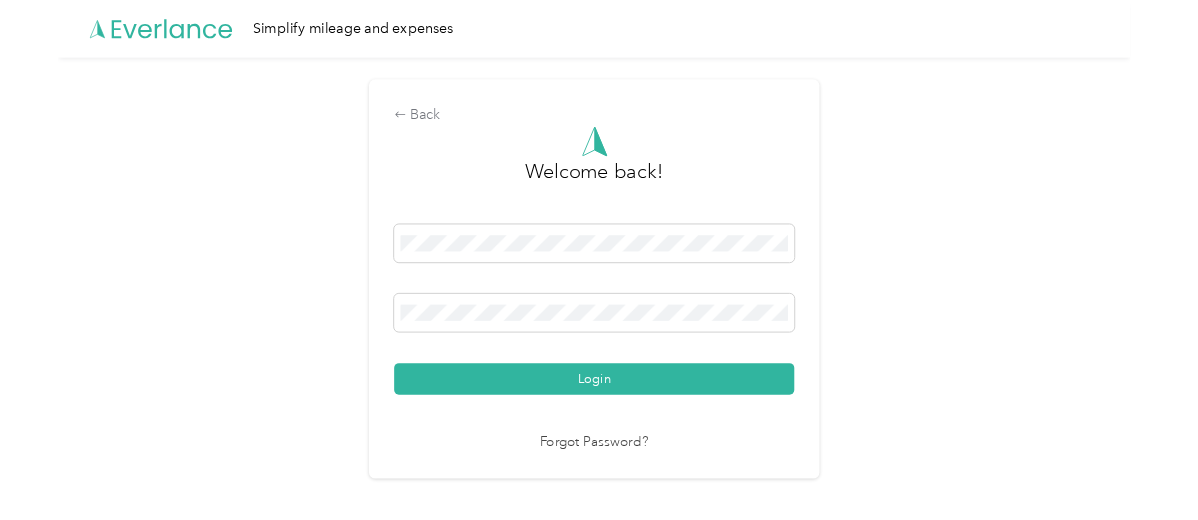 scroll, scrollTop: 0, scrollLeft: 0, axis: both 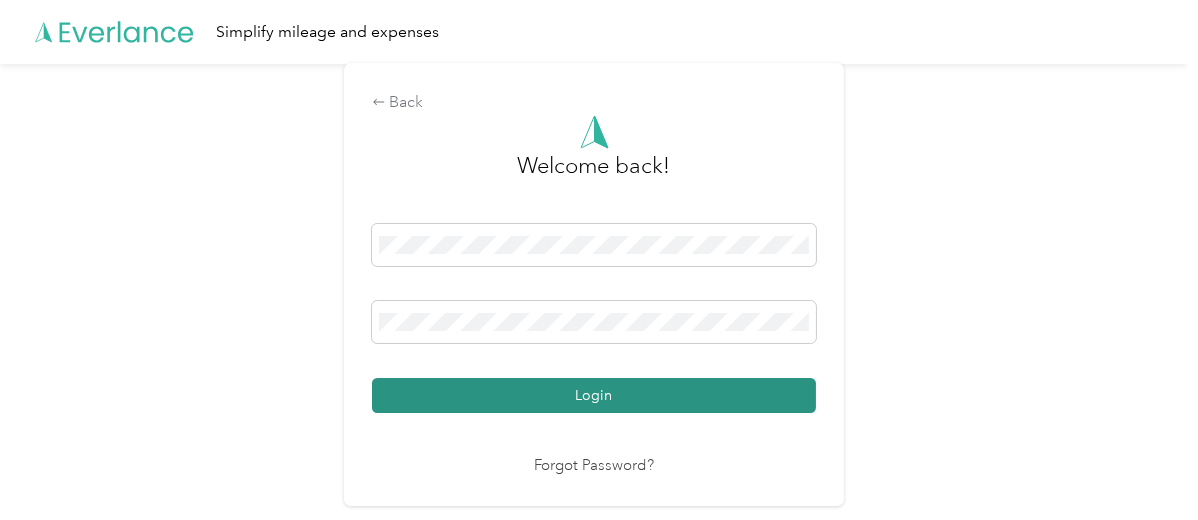 click on "Login" at bounding box center [594, 395] 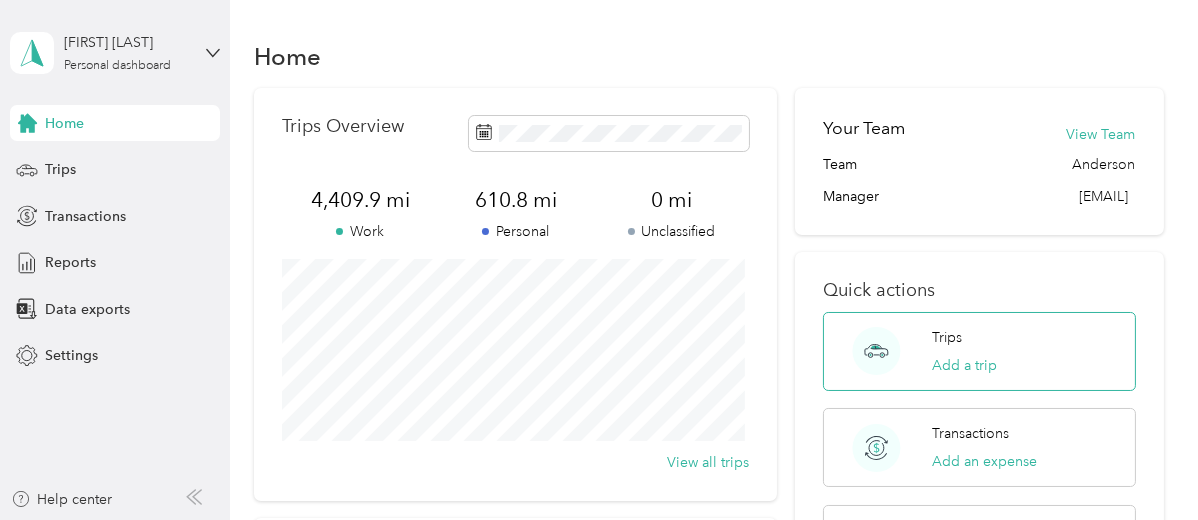 scroll, scrollTop: 266, scrollLeft: 0, axis: vertical 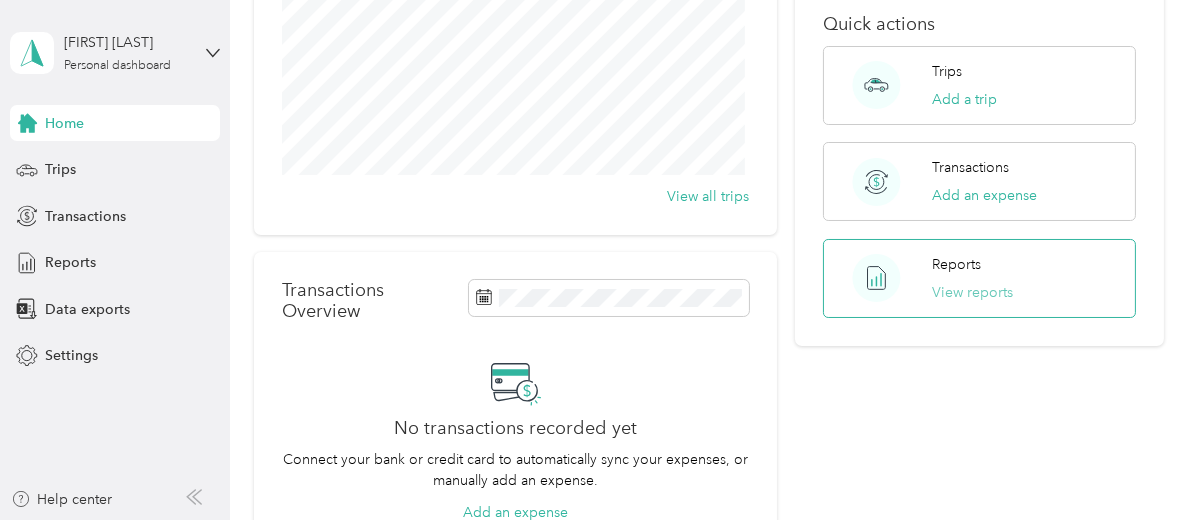 click on "View reports" at bounding box center [972, 292] 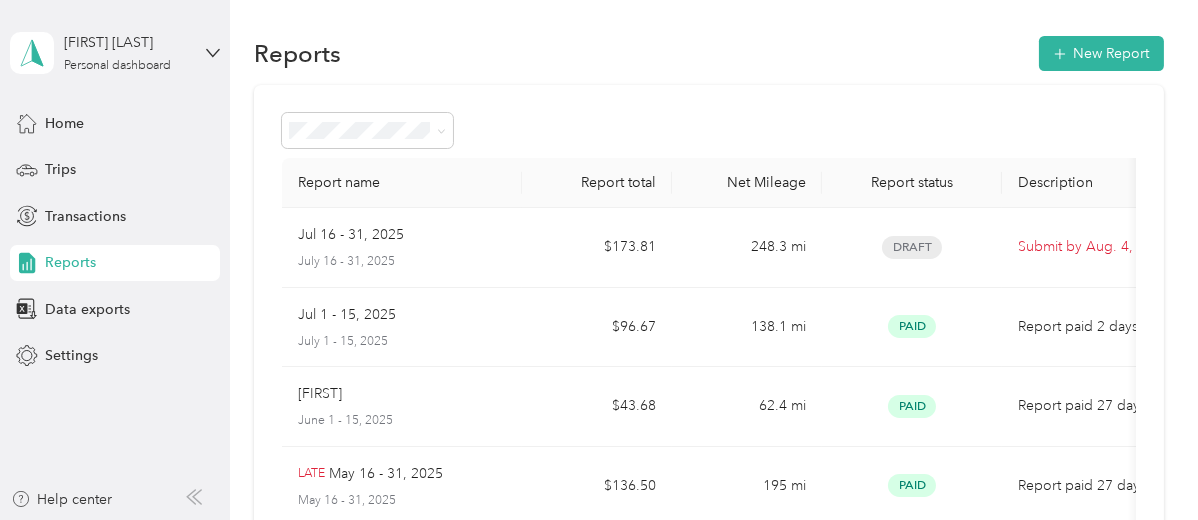 scroll, scrollTop: 0, scrollLeft: 0, axis: both 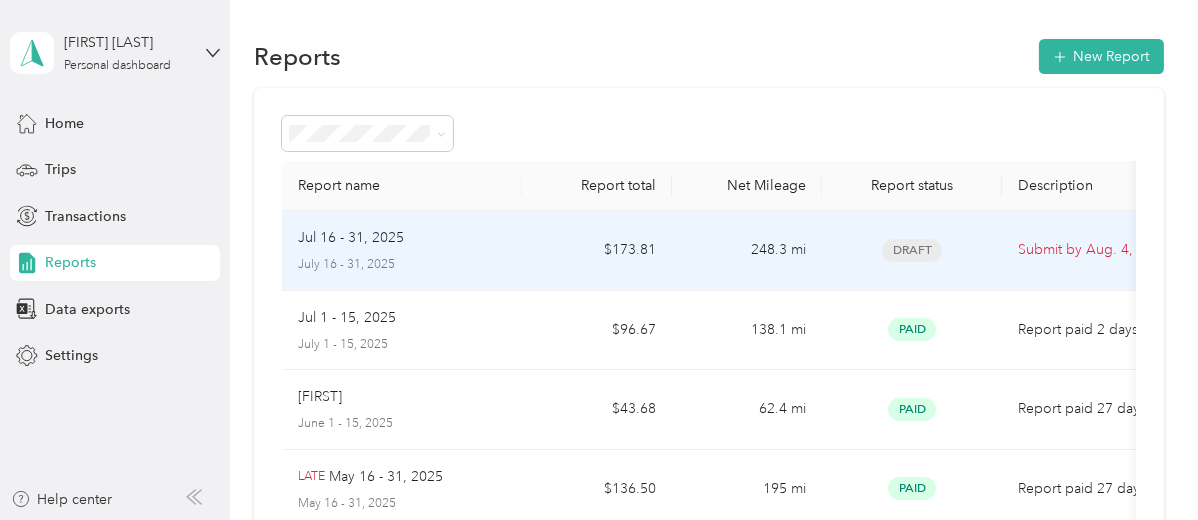 click on "[MONTH] [NUMBER] - [NUMBER], [YEAR] [MONTH] [NUMBER] - [NUMBER], [YEAR]" at bounding box center [402, 250] 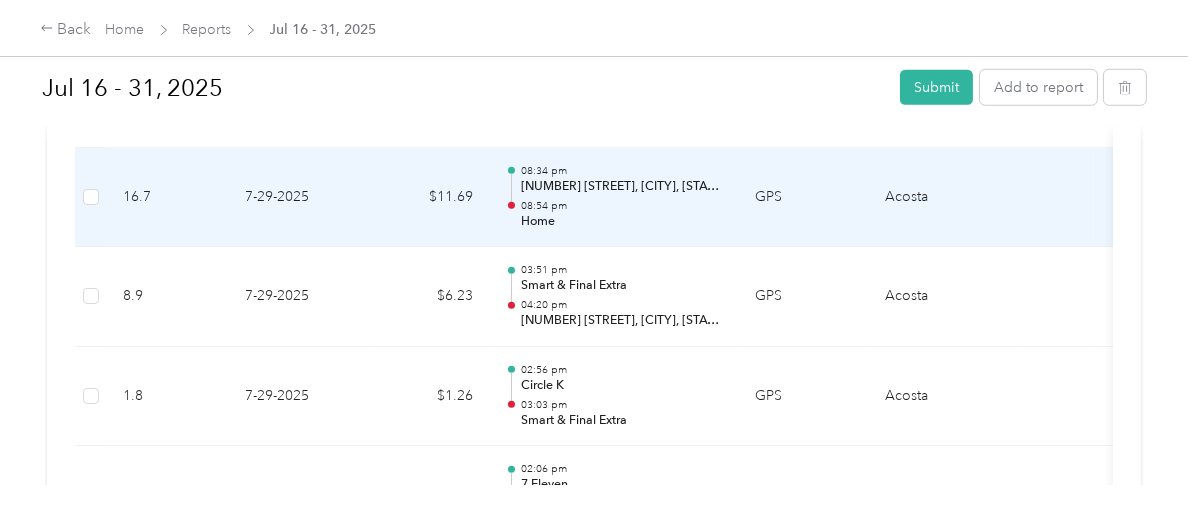 scroll, scrollTop: 2355, scrollLeft: 0, axis: vertical 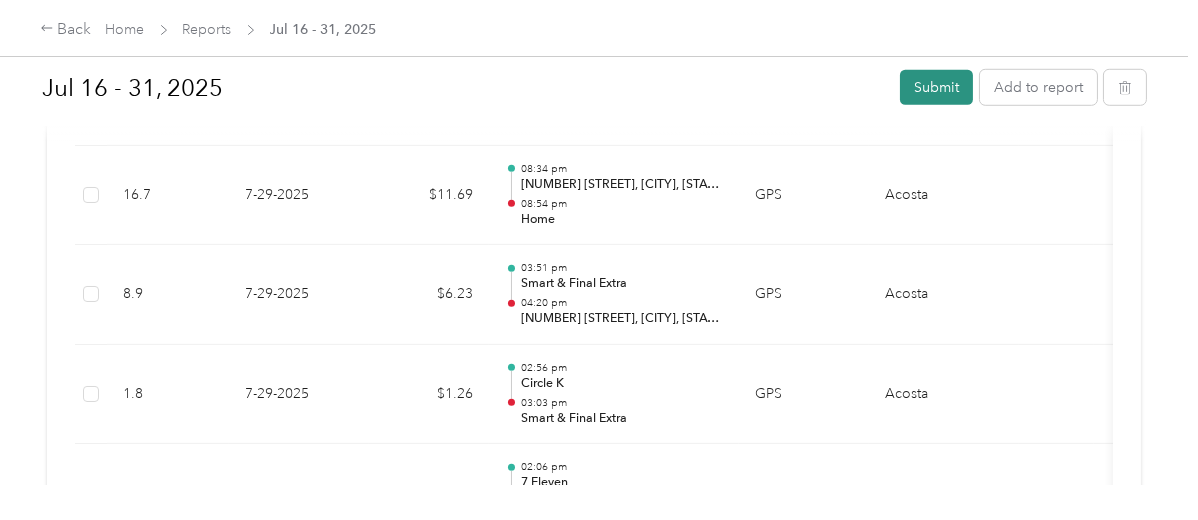 click on "Submit" at bounding box center [936, 87] 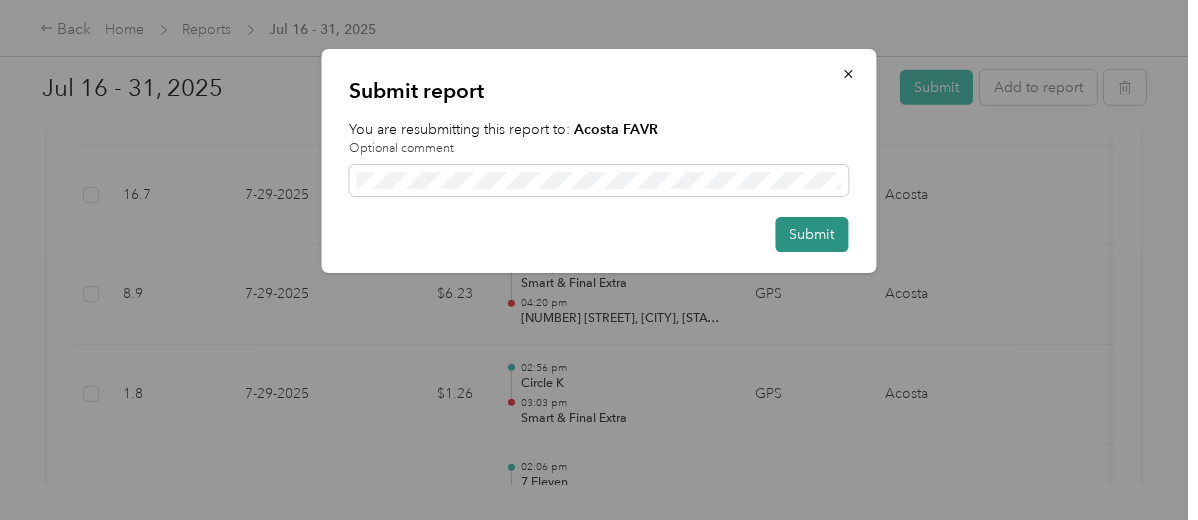 click on "Submit" at bounding box center (812, 234) 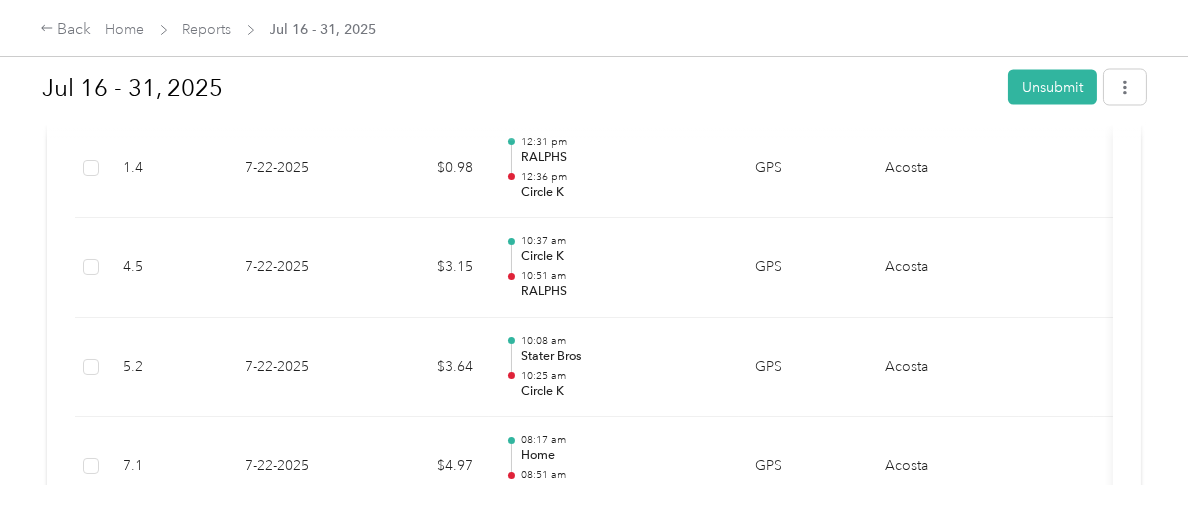 scroll, scrollTop: 5822, scrollLeft: 0, axis: vertical 